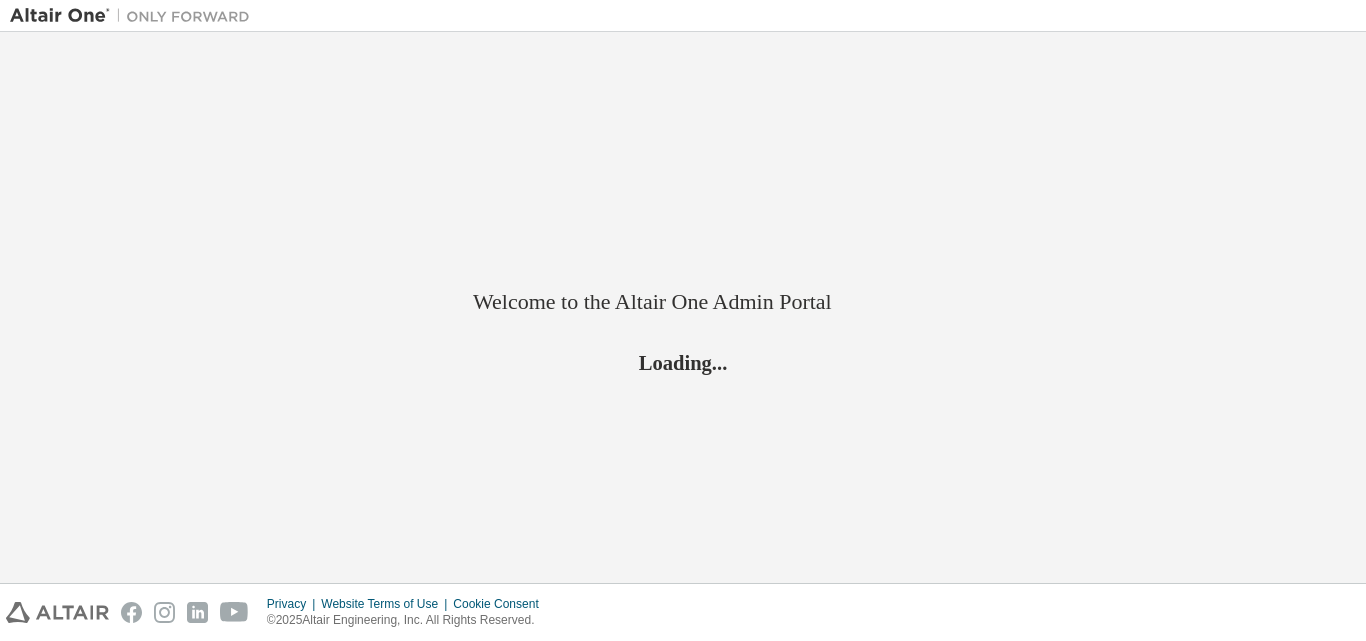 scroll, scrollTop: 0, scrollLeft: 0, axis: both 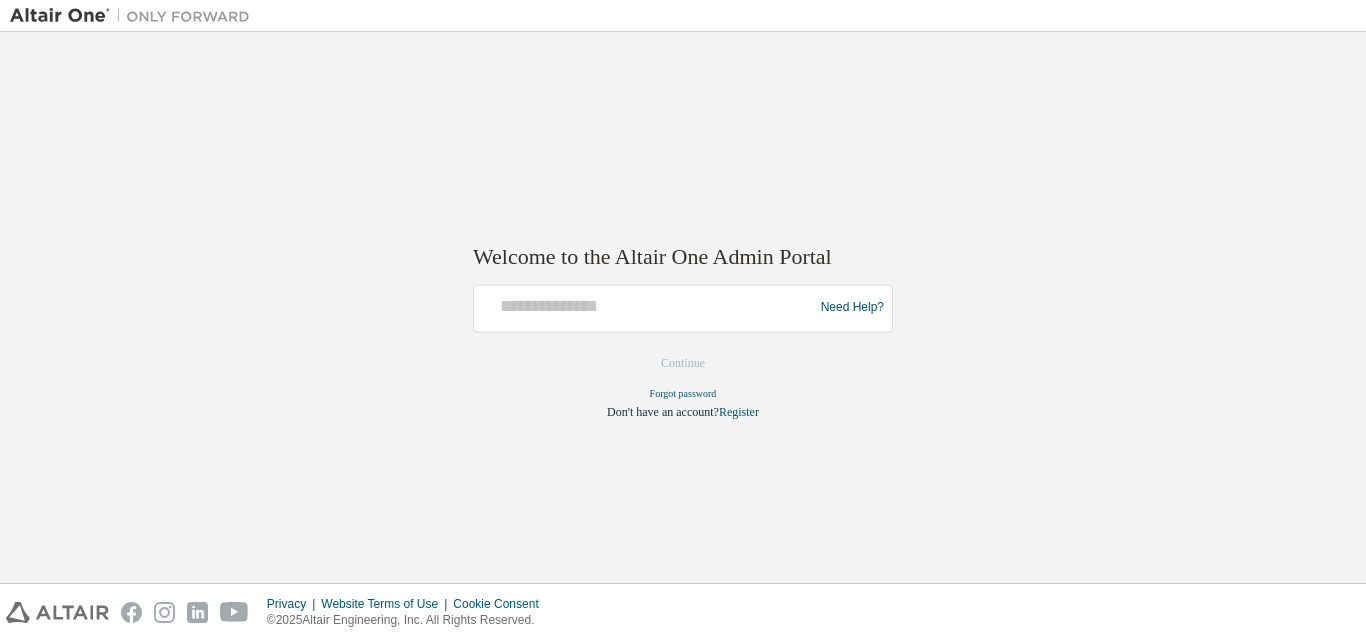 click at bounding box center (646, 308) 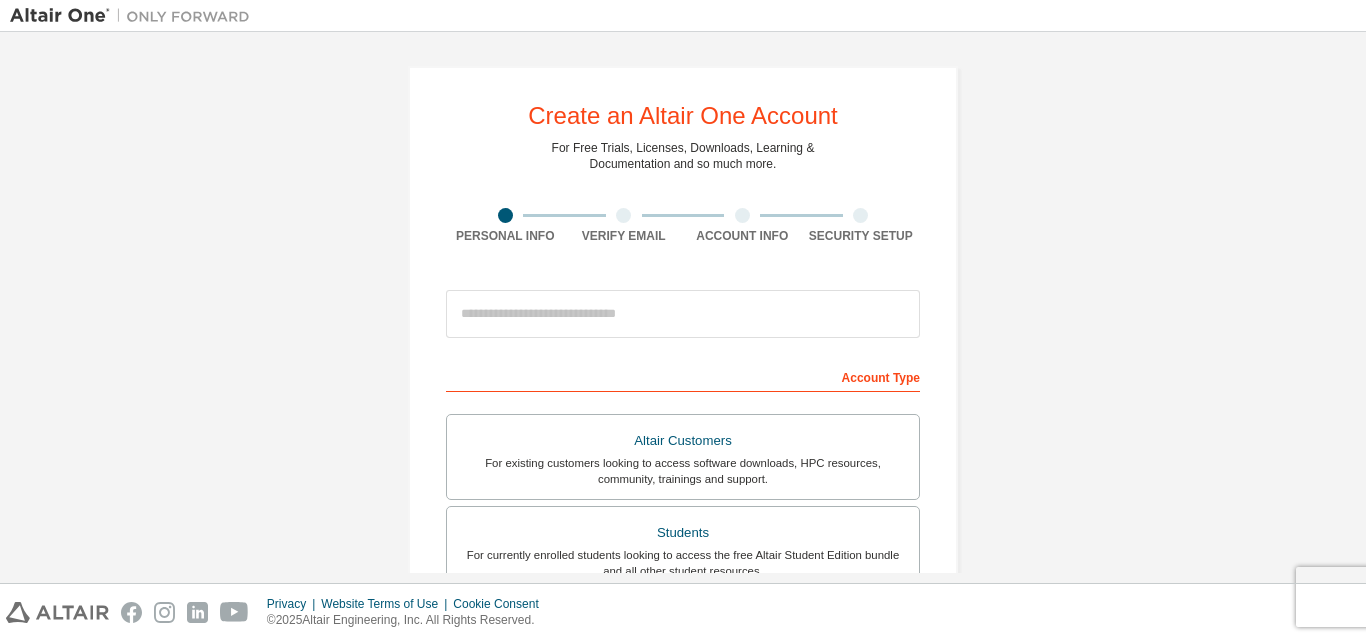 scroll, scrollTop: 0, scrollLeft: 0, axis: both 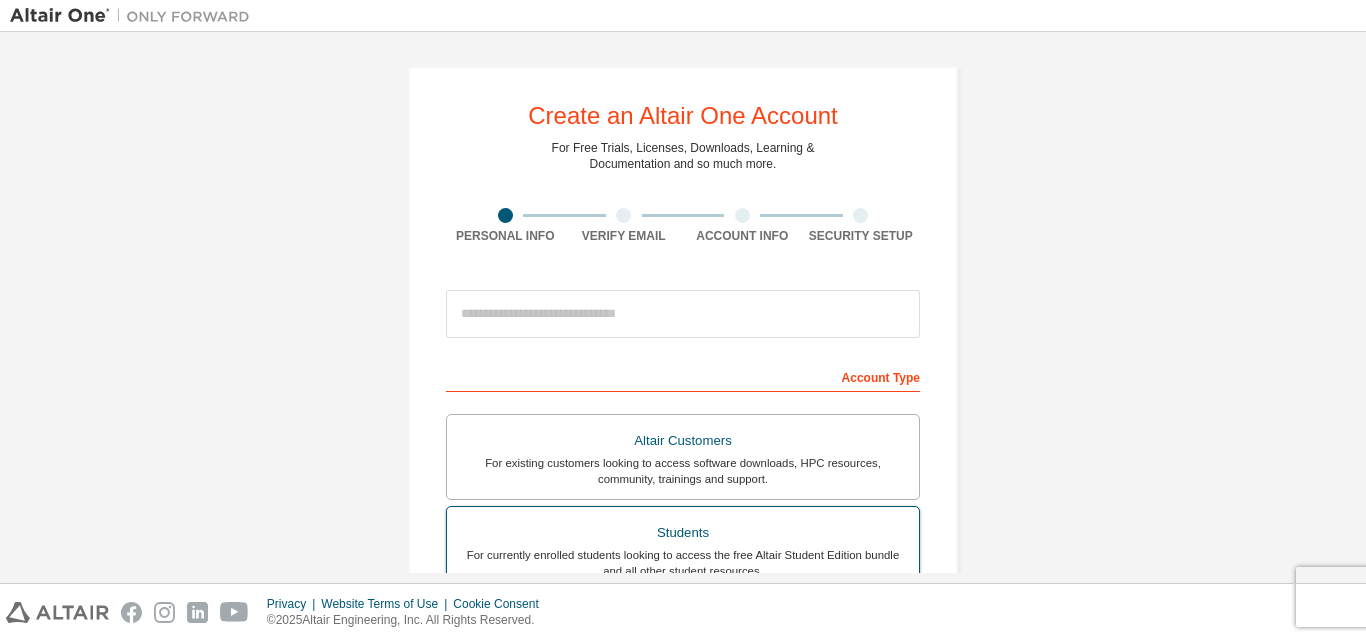 click on "Students" at bounding box center (683, 533) 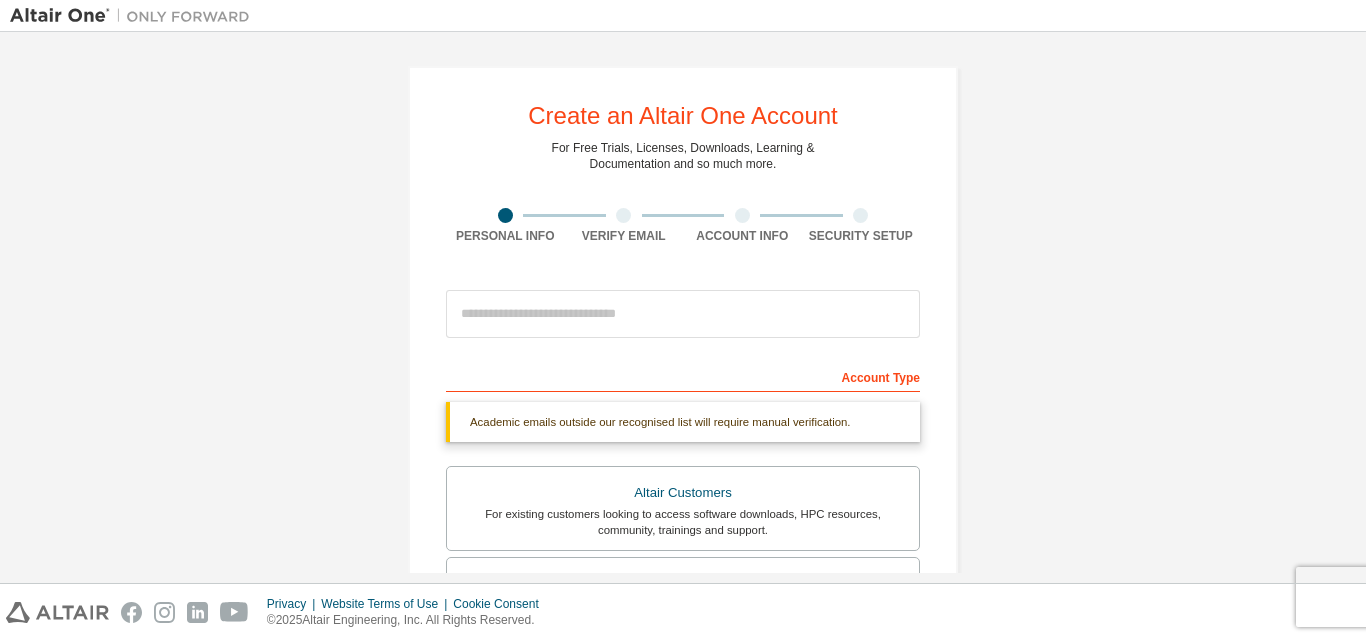 click on "Create an Altair One Account For Free Trials, Licenses, Downloads, Learning &  Documentation and so much more. Personal Info Verify Email Account Info Security Setup This is a federated email. No need to register a new account. You should be able to  login  by using your company's SSO credentials. Email already exists. Please try to  login  instead. Account Type Academic emails outside our recognised list will require manual verification. You must enter a valid email address provided by your academic institution (e.g.,   name@youruniversity.edu ).   What if I cannot get one? Altair Customers For existing customers looking to access software downloads, HPC resources, community, trainings and support. Students For currently enrolled students looking to access the free Altair Student Edition bundle and all other student resources. Faculty For faculty & administrators of academic institutions administering students and accessing software for academic purposes. Everyone else Your Profile First Name Last Name" at bounding box center [683, 307] 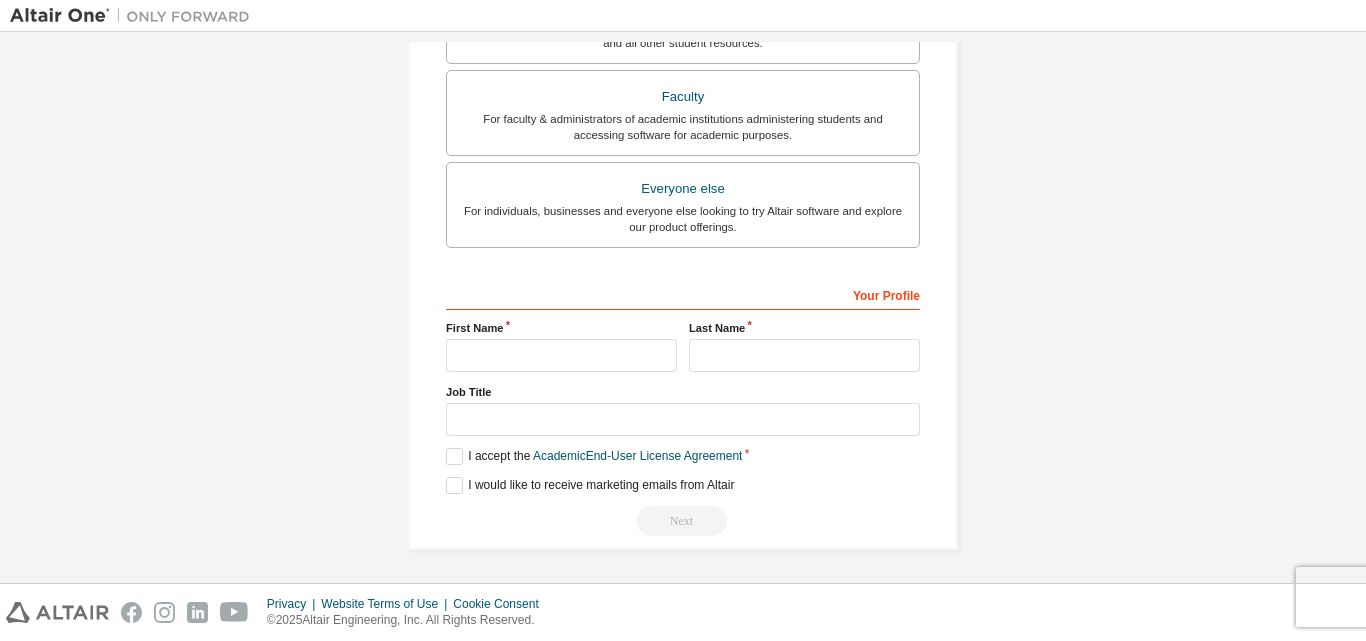 scroll, scrollTop: 580, scrollLeft: 0, axis: vertical 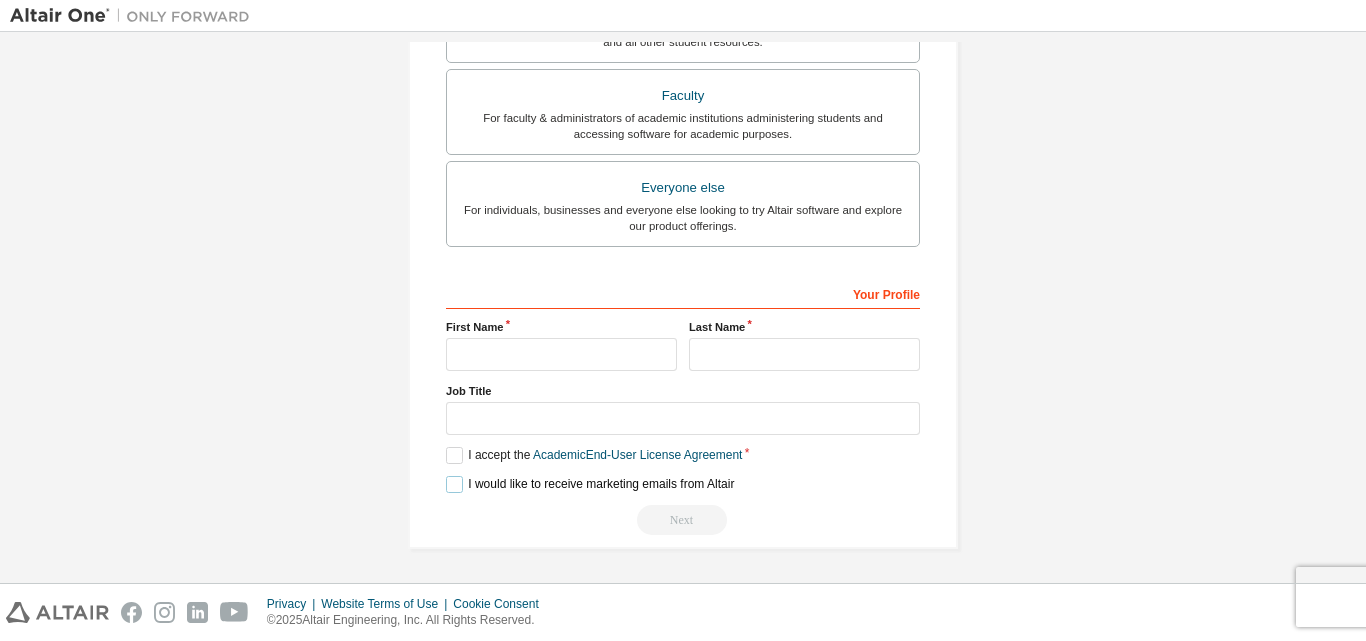 click on "I would like to receive marketing emails from Altair" at bounding box center [590, 484] 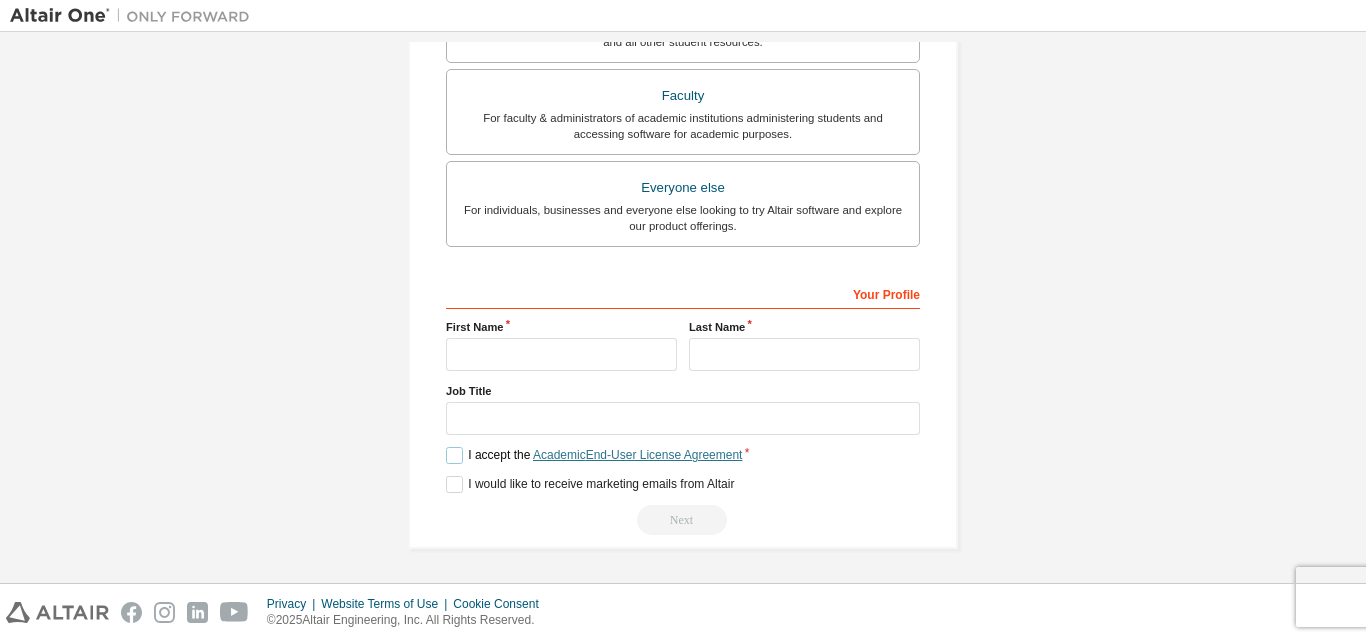 click on "Academic   End-User License Agreement" at bounding box center (637, 455) 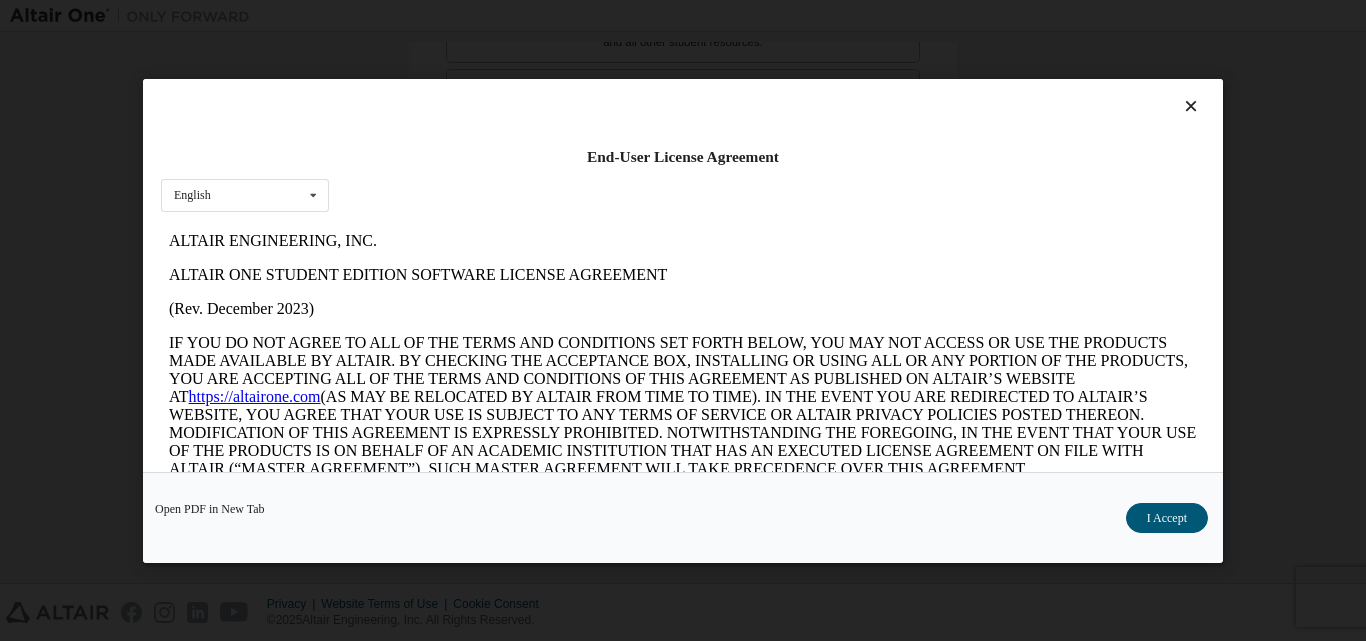 scroll, scrollTop: 0, scrollLeft: 0, axis: both 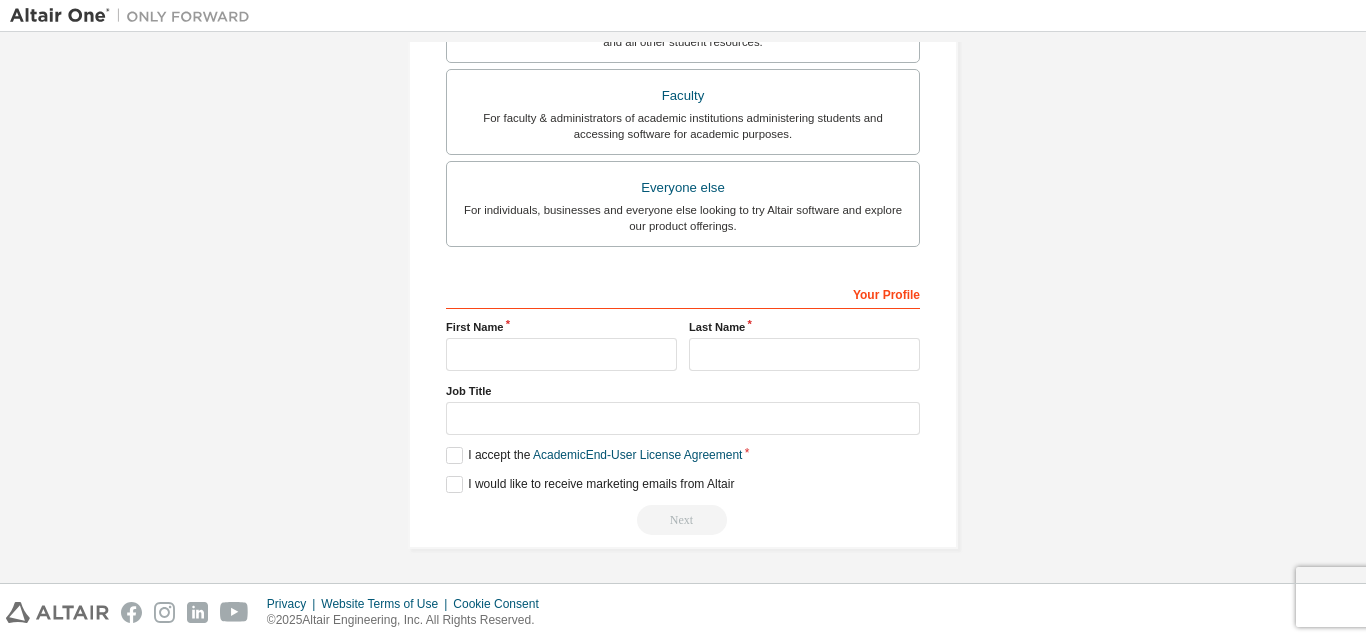 click on "Create an Altair One Account For Free Trials, Licenses, Downloads, Learning &  Documentation and so much more. Personal Info Verify Email Account Info Security Setup This is a federated email. No need to register a new account. You should be able to  login  by using your company's SSO credentials. Email already exists. Please try to  login  instead. Account Type Academic emails outside our recognised list will require manual verification. You must enter a valid email address provided by your academic institution (e.g.,   name@youruniversity.edu ).   What if I cannot get one? Altair Customers For existing customers looking to access software downloads, HPC resources, community, trainings and support. Students For currently enrolled students looking to access the free Altair Student Edition bundle and all other student resources. Faculty For faculty & administrators of academic institutions administering students and accessing software for academic purposes. Everyone else Your Profile First Name Last Name" at bounding box center (683, 17) 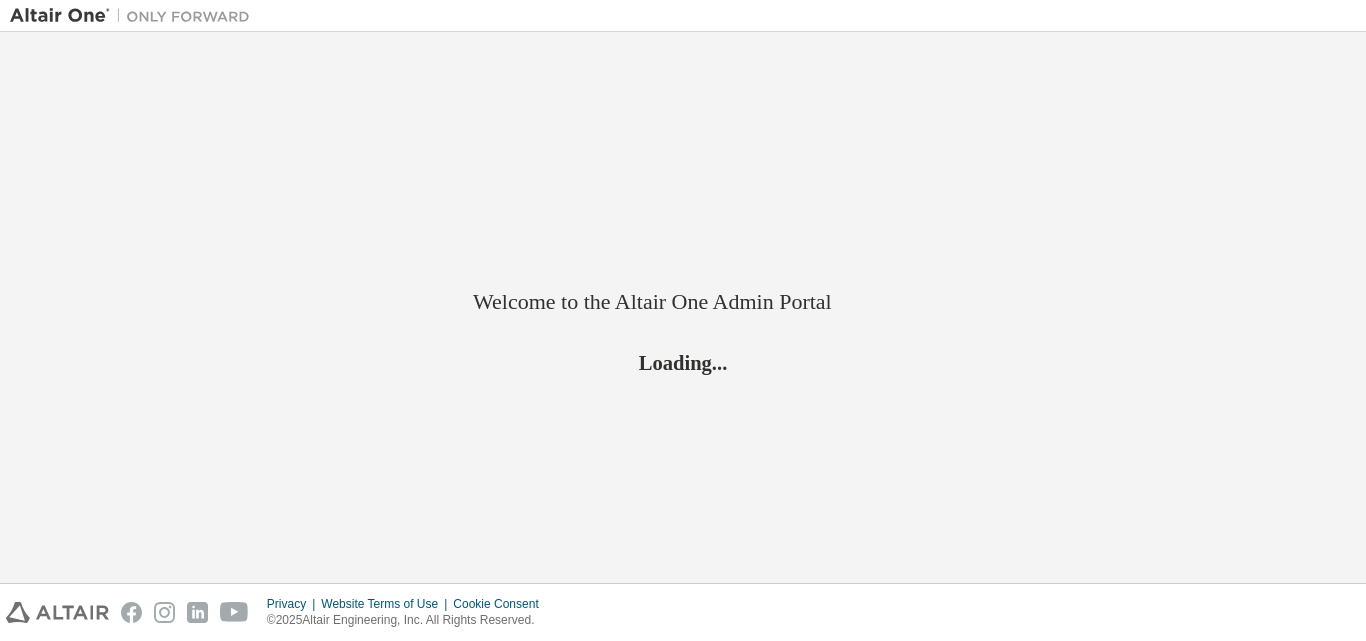 scroll, scrollTop: 0, scrollLeft: 0, axis: both 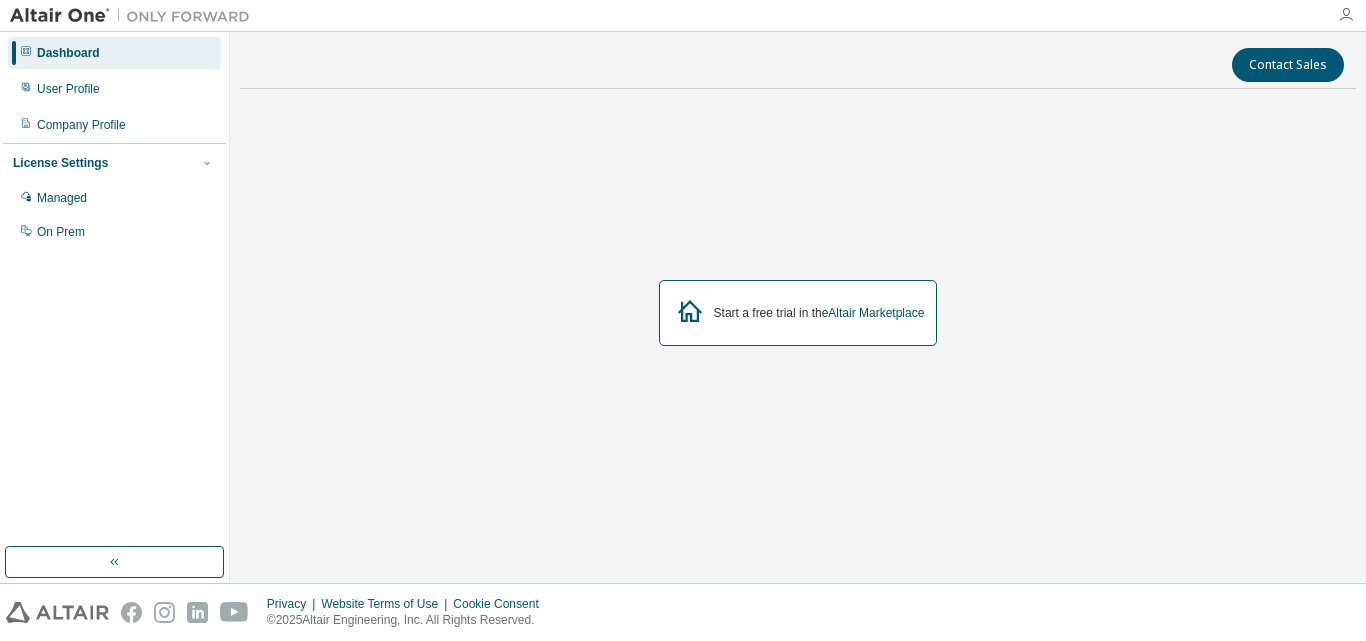 click at bounding box center (1346, 15) 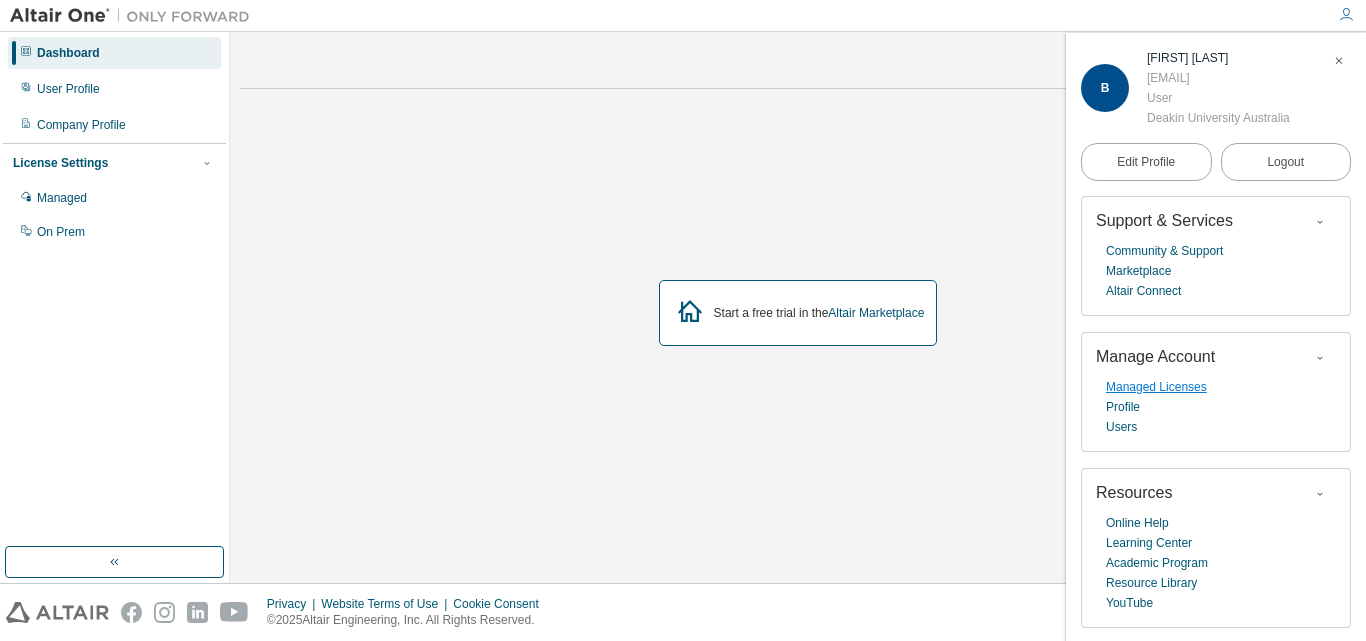 click on "Managed Licenses" at bounding box center (1156, 387) 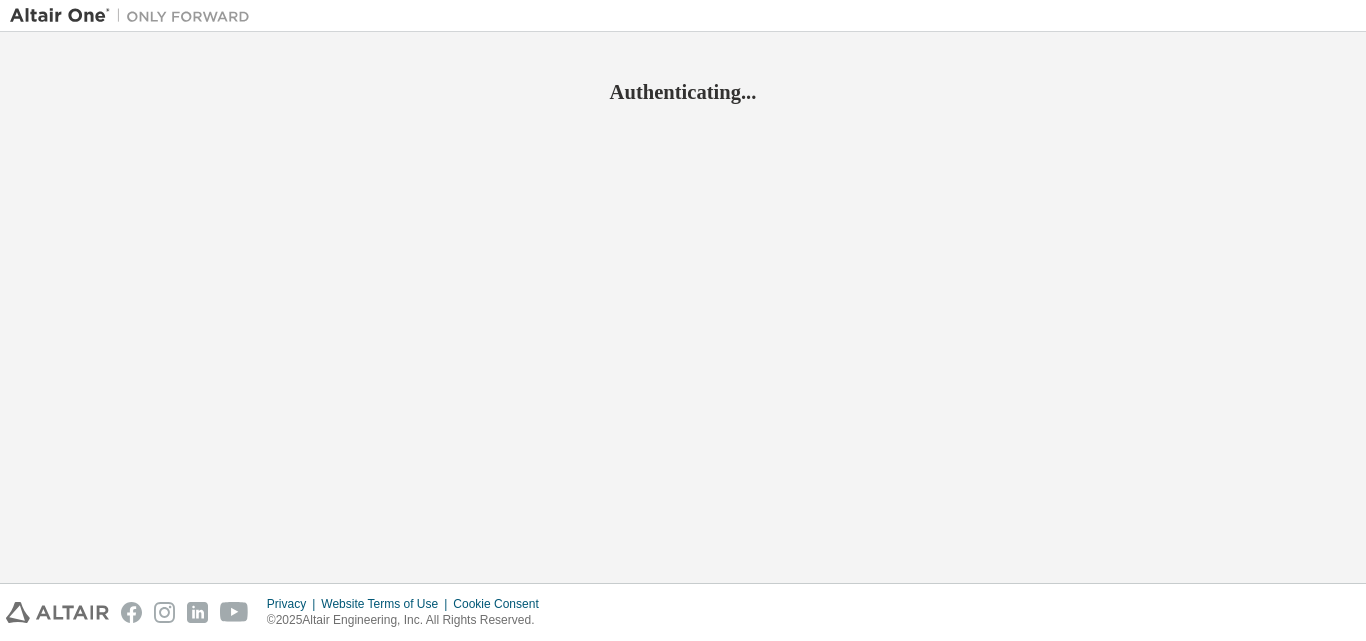 scroll, scrollTop: 0, scrollLeft: 0, axis: both 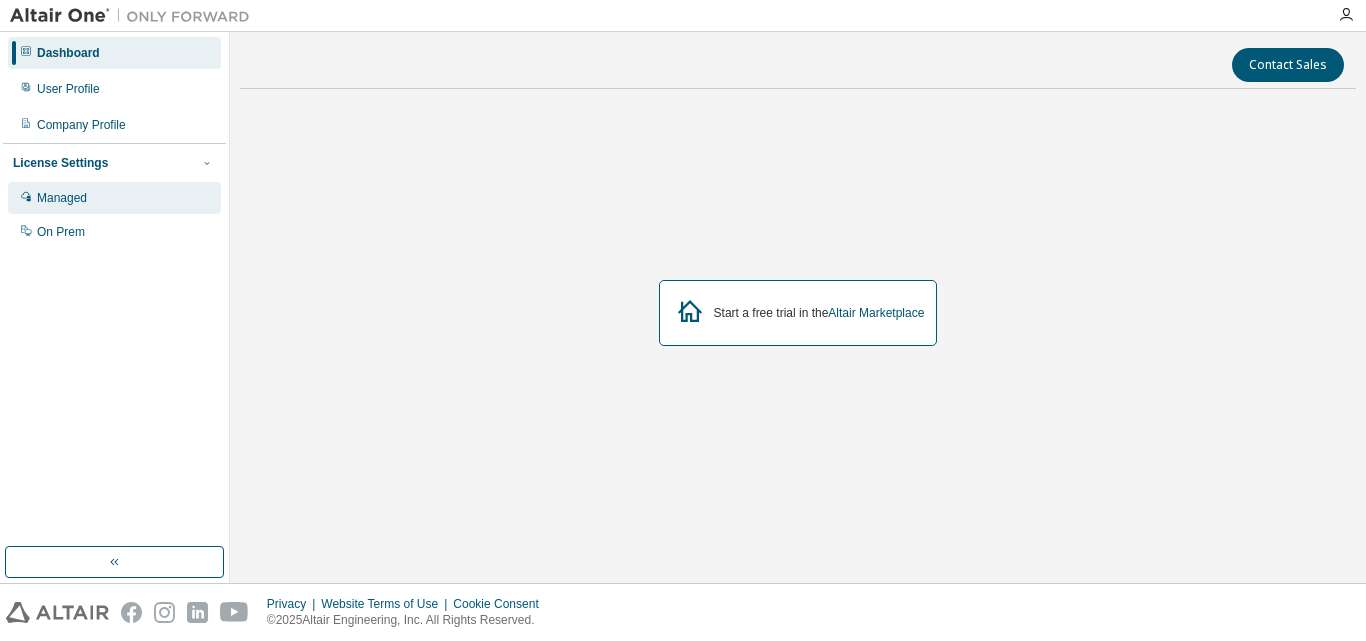 click on "Managed" at bounding box center [114, 198] 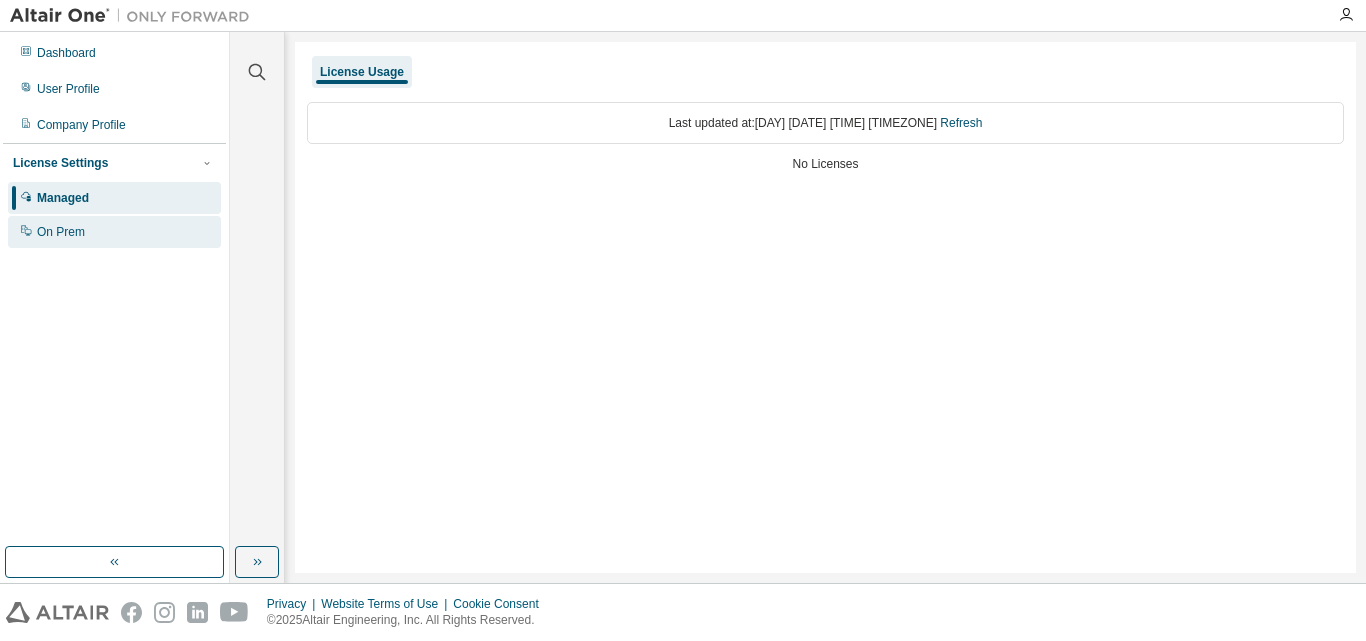 click on "On Prem" at bounding box center [114, 232] 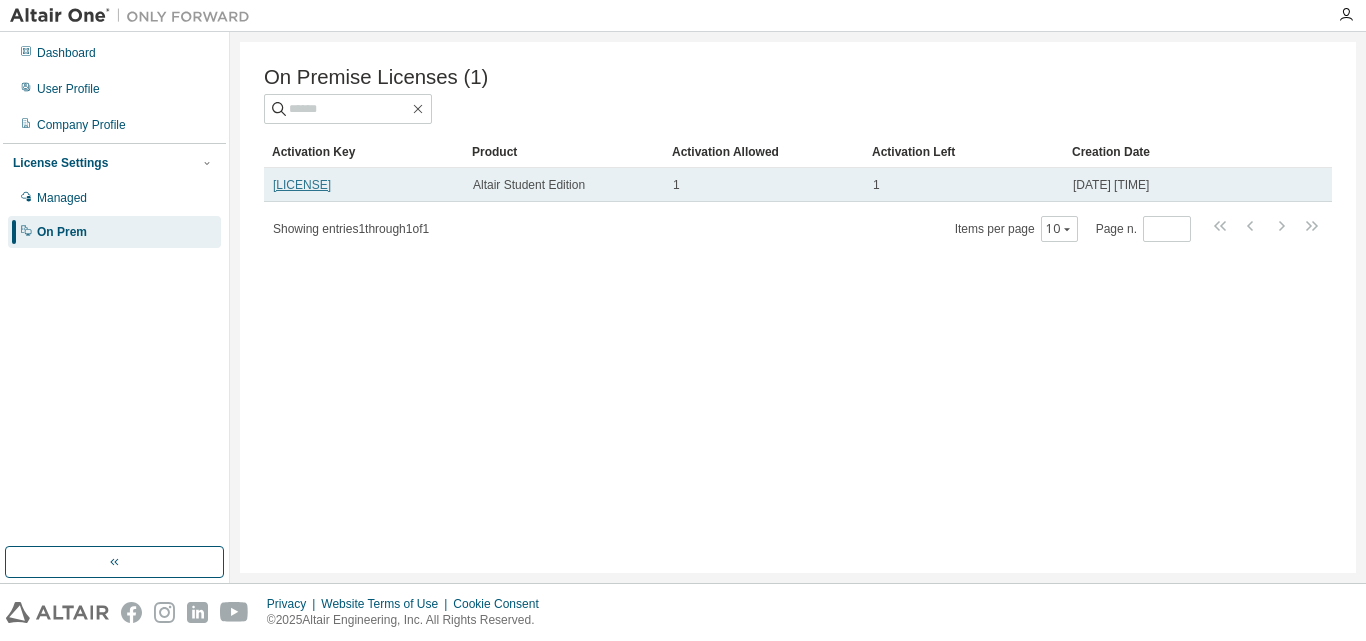 click on "[LICENSE]" at bounding box center (302, 185) 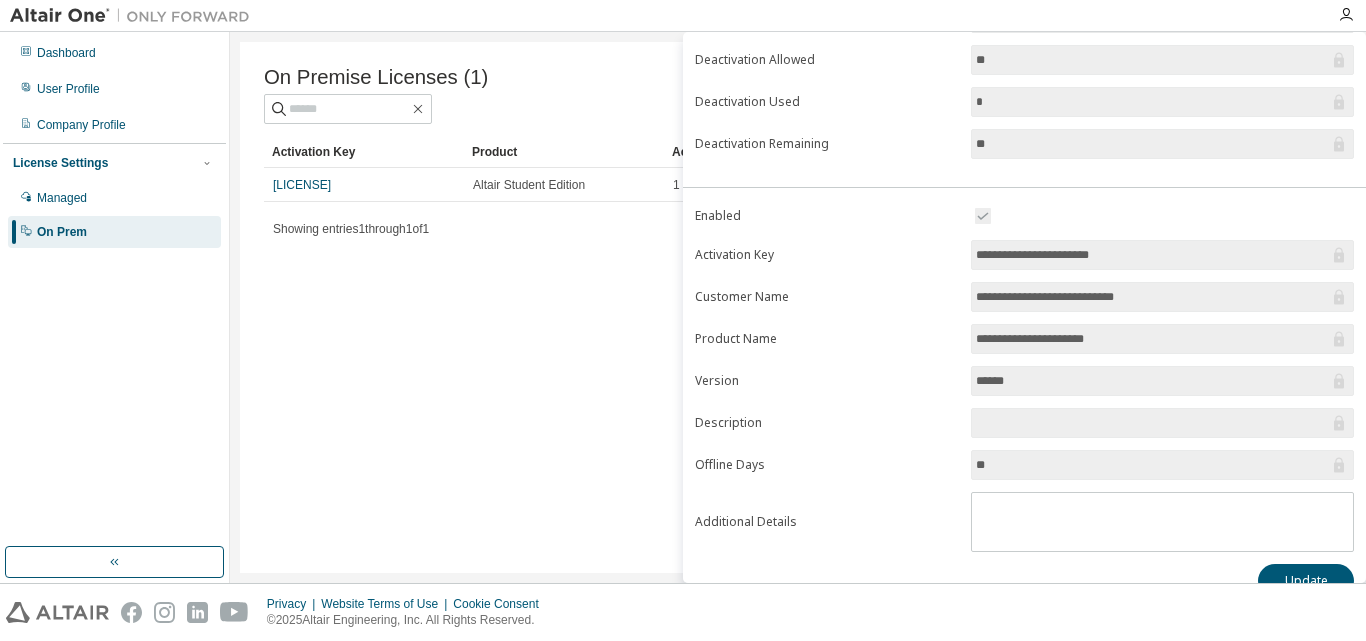scroll, scrollTop: 281, scrollLeft: 0, axis: vertical 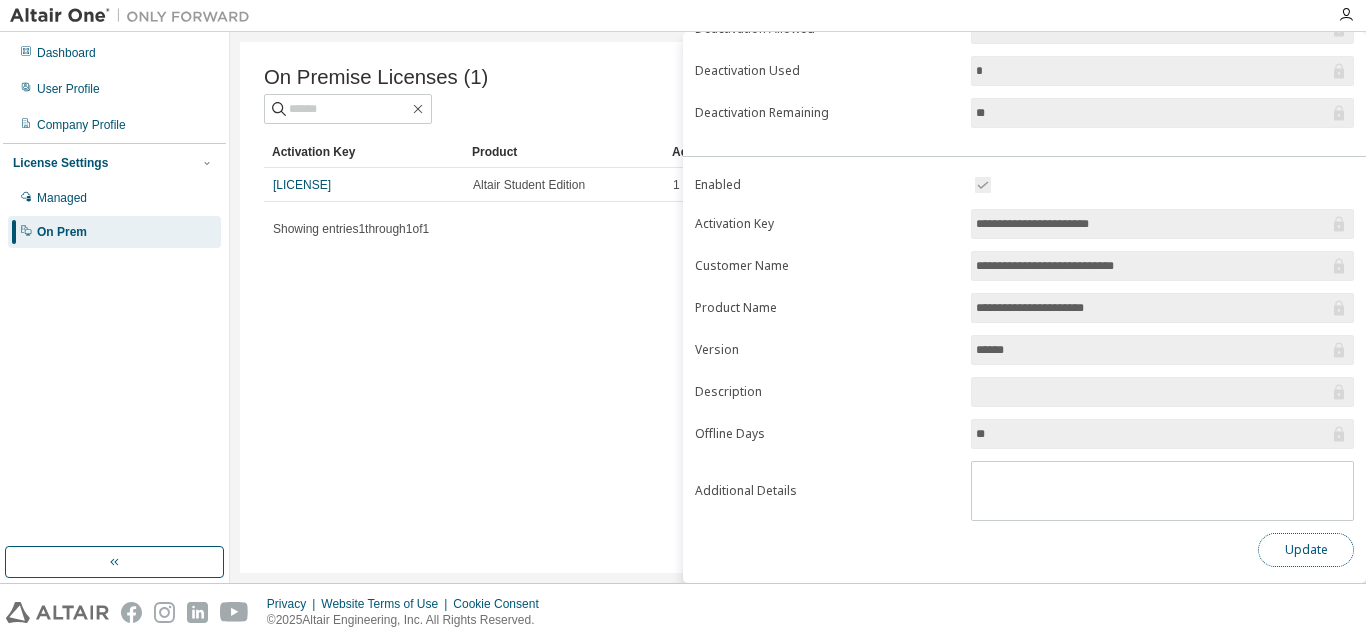 click on "Update" at bounding box center (1306, 550) 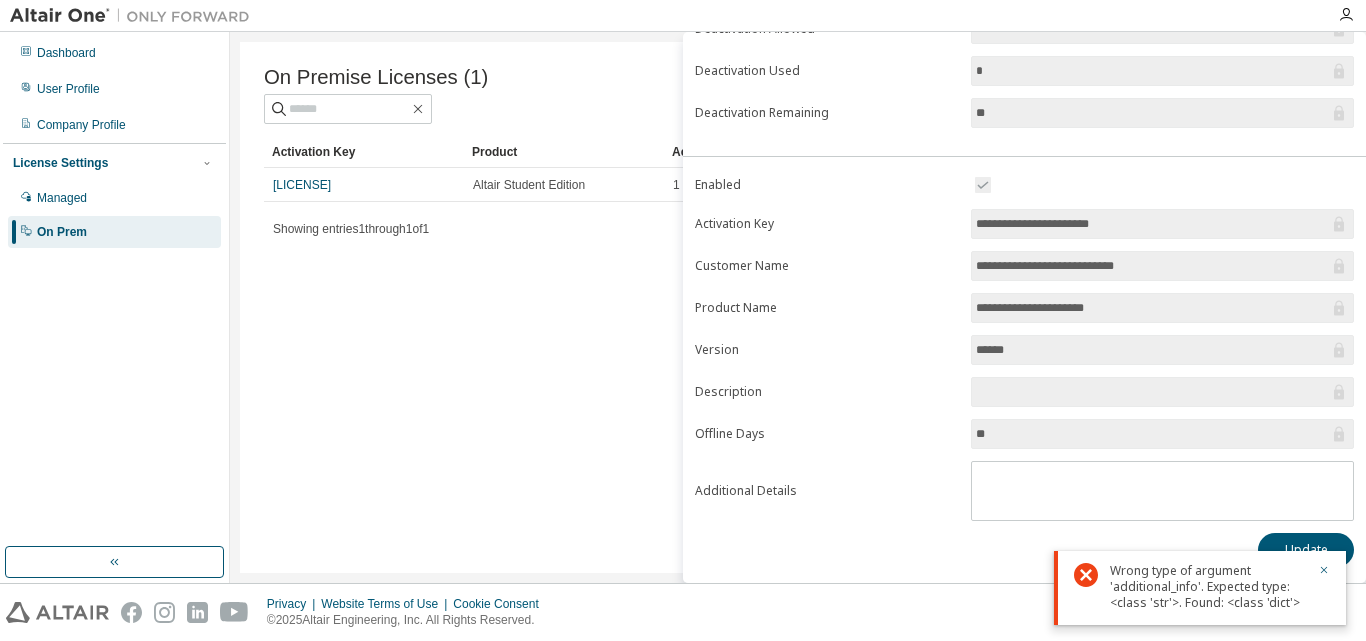 click 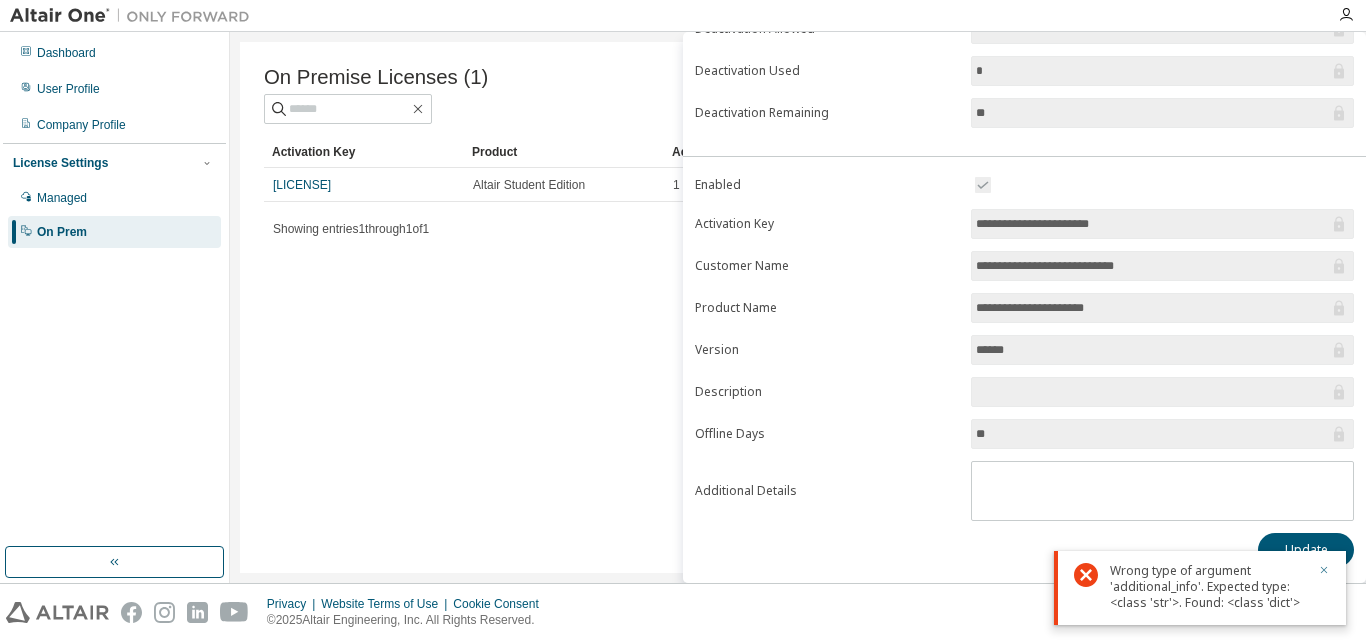 click 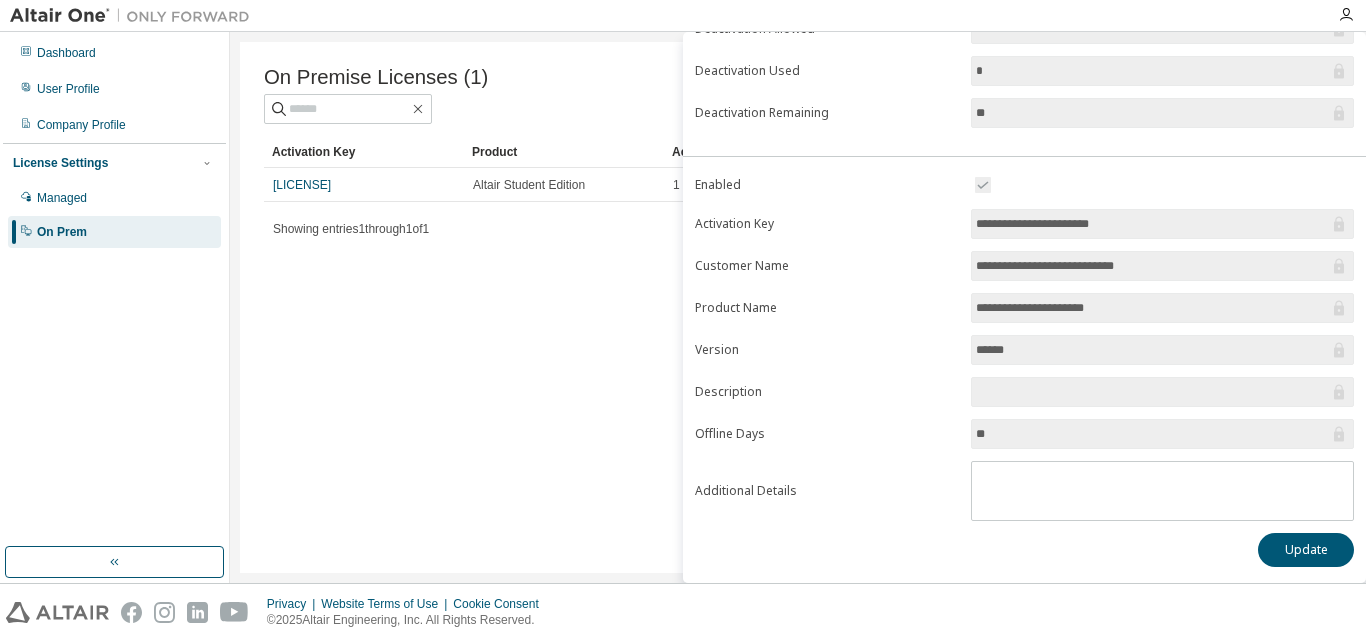 scroll, scrollTop: 36, scrollLeft: 0, axis: vertical 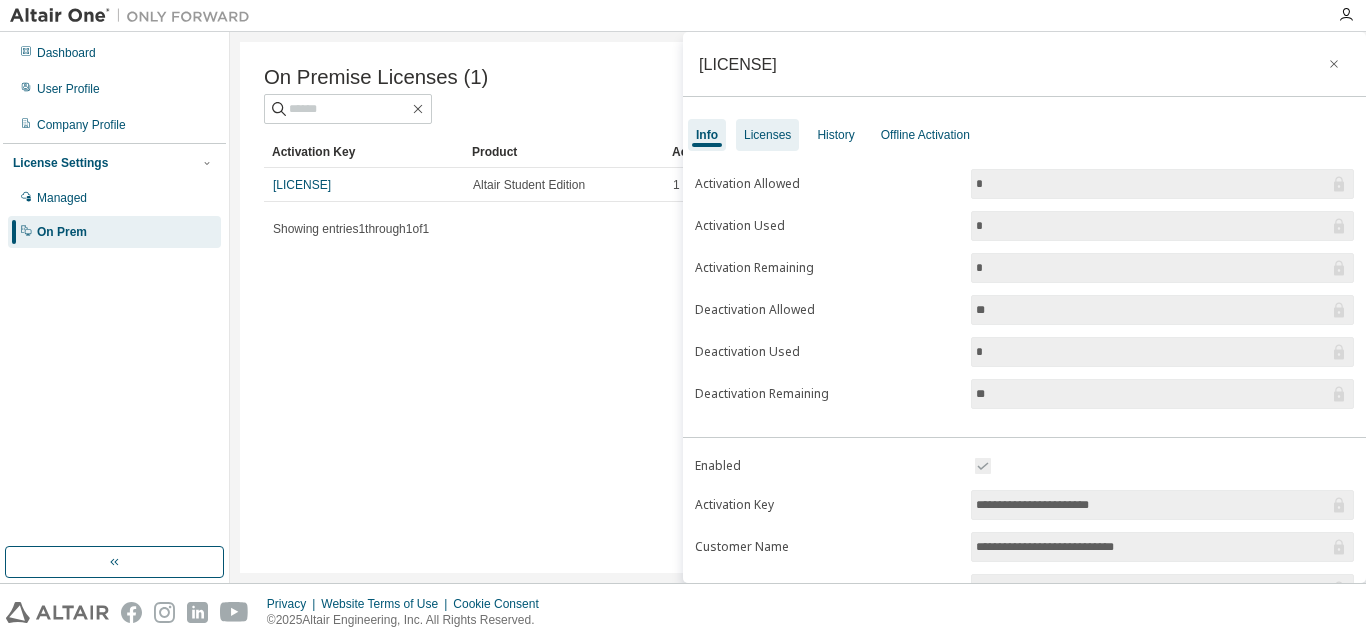 click on "Licenses" at bounding box center [767, 135] 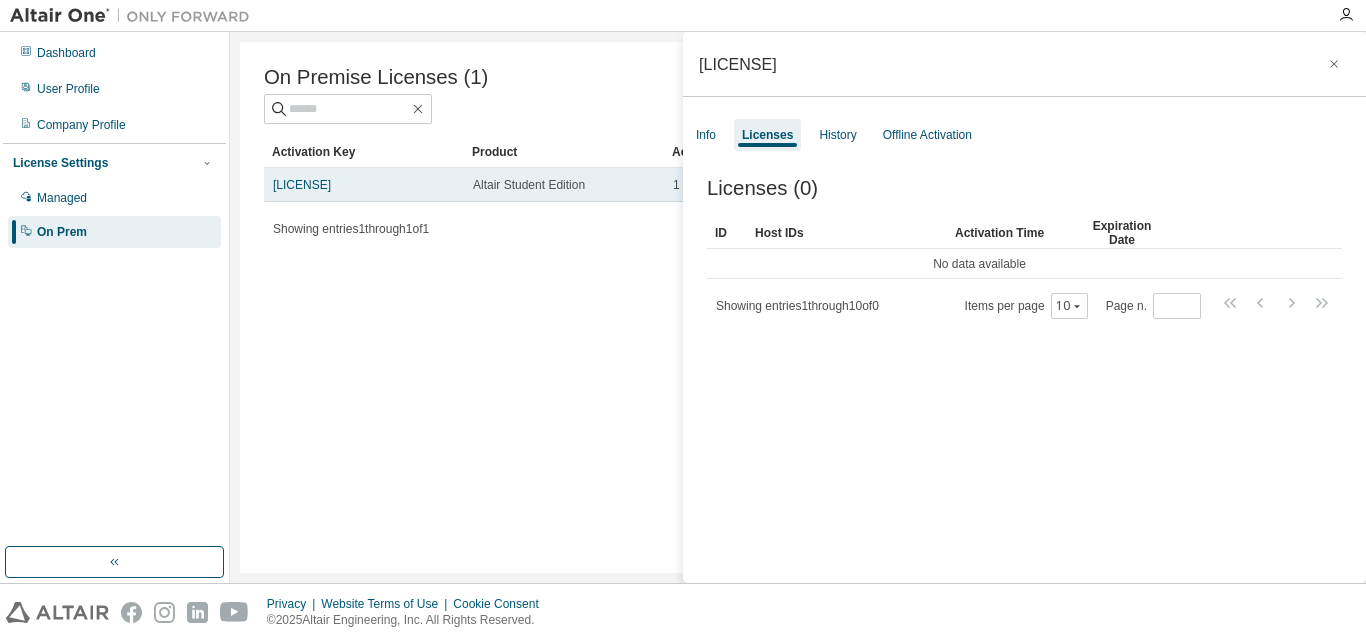 click on "Altair Student Edition" at bounding box center (564, 185) 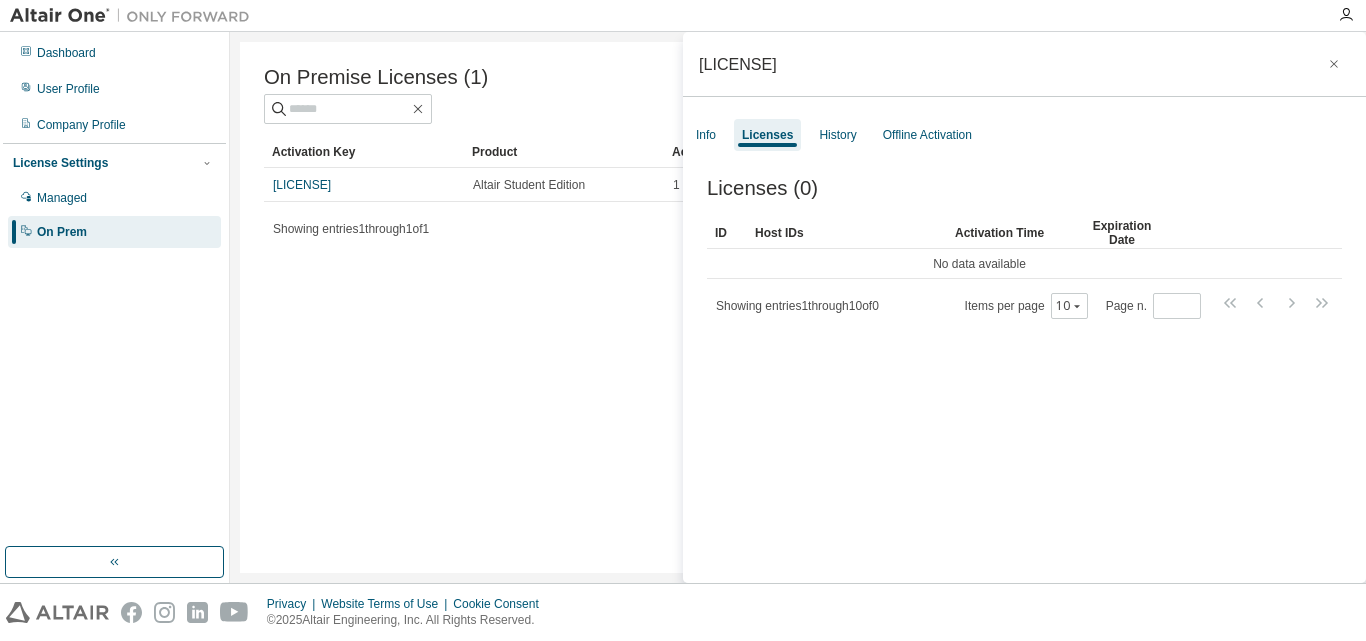 click on "On Premise Licenses (1) Clear Load Save Save As Field Operator Value Select filter Select operand Add criteria Search Activation Key Product Activation Allowed Activation Left Creation Date [LICENSE] Altair Student Edition 1 1 [DATE] [TIME] Showing entries  1  through  1  of  1 Items per page 10 Page n. *" at bounding box center (798, 307) 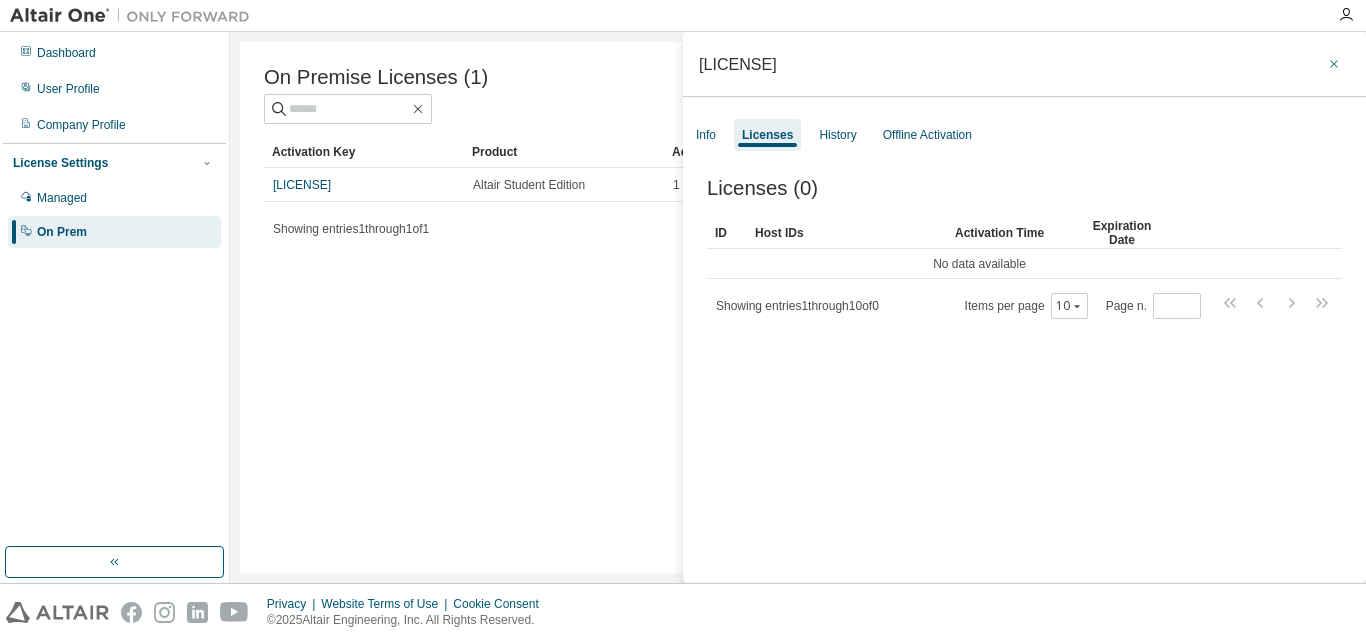 click 